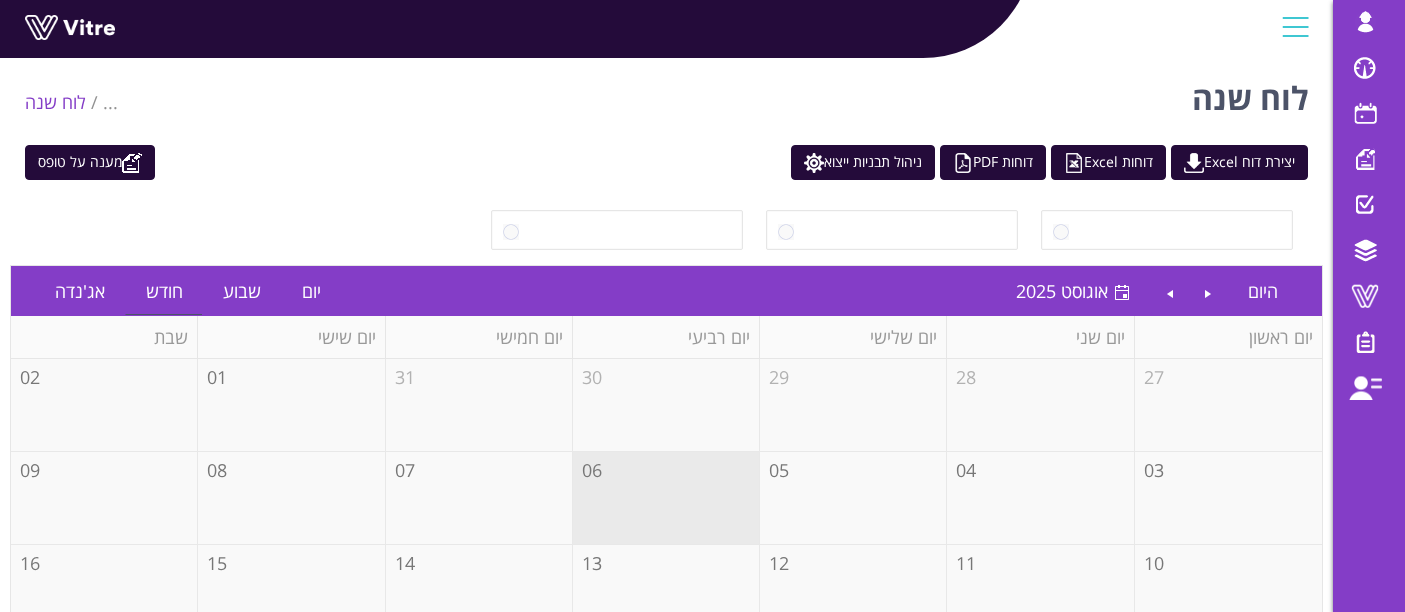 scroll, scrollTop: 0, scrollLeft: 0, axis: both 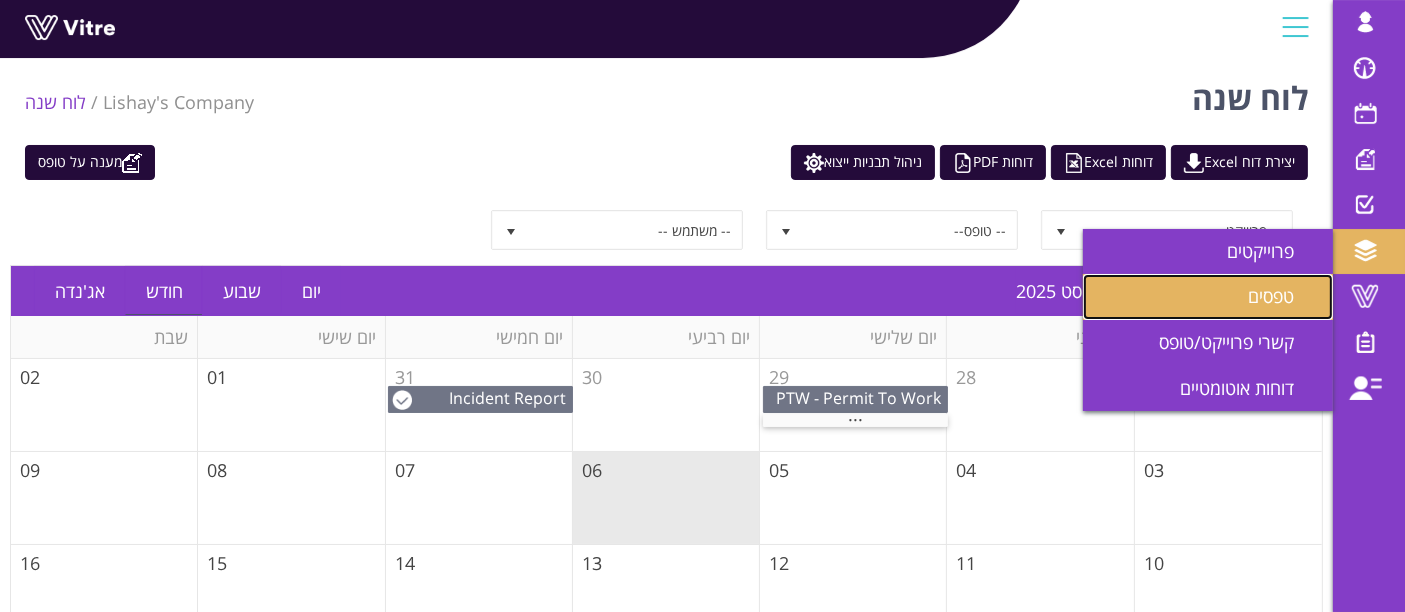 click on "טפסים" at bounding box center [1283, 296] 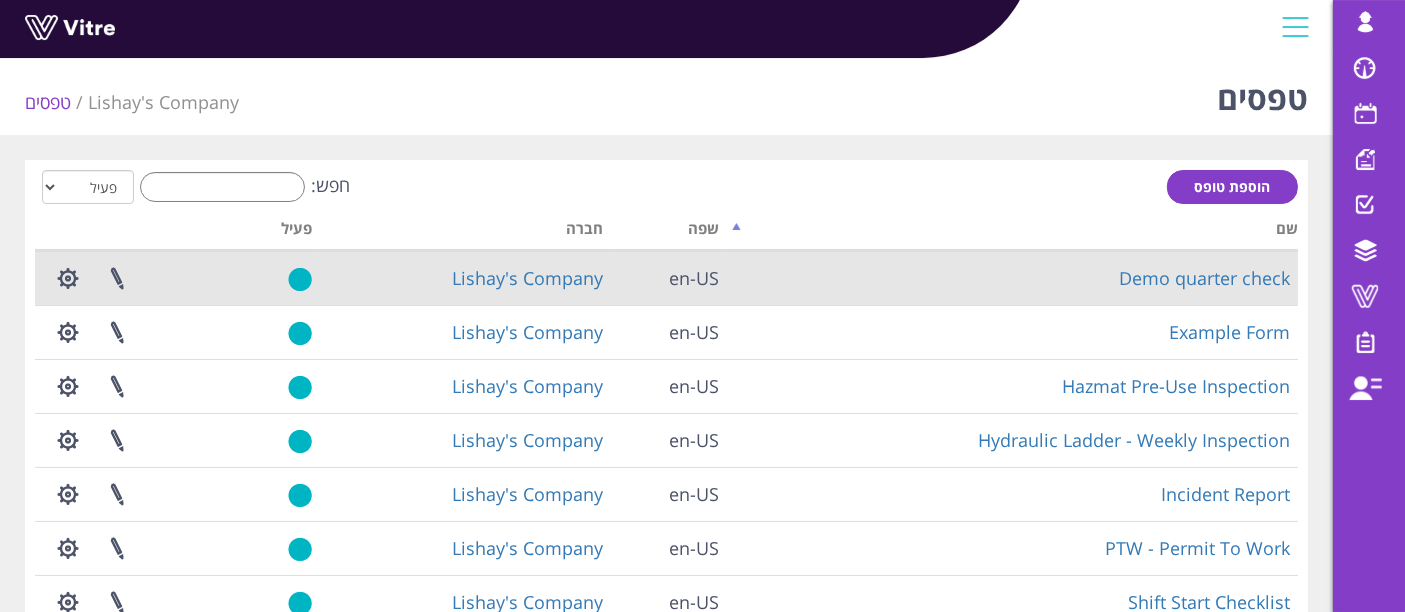 scroll, scrollTop: 151, scrollLeft: 0, axis: vertical 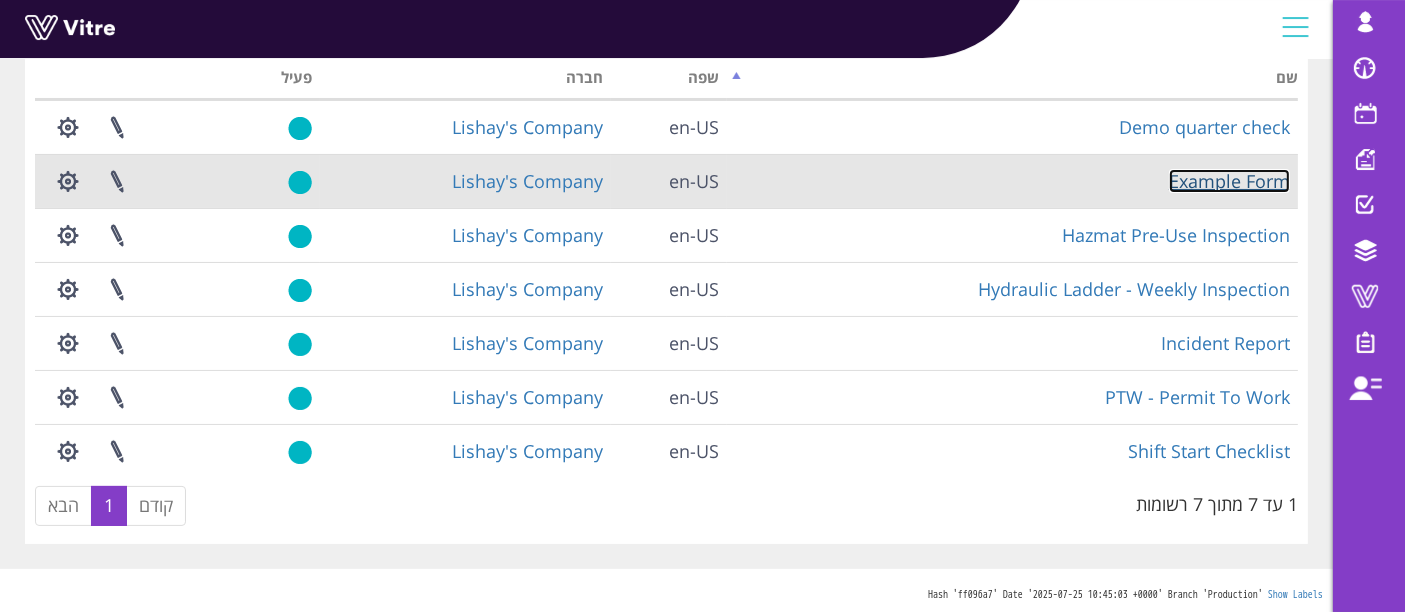 click on "Example Form" at bounding box center [1229, 181] 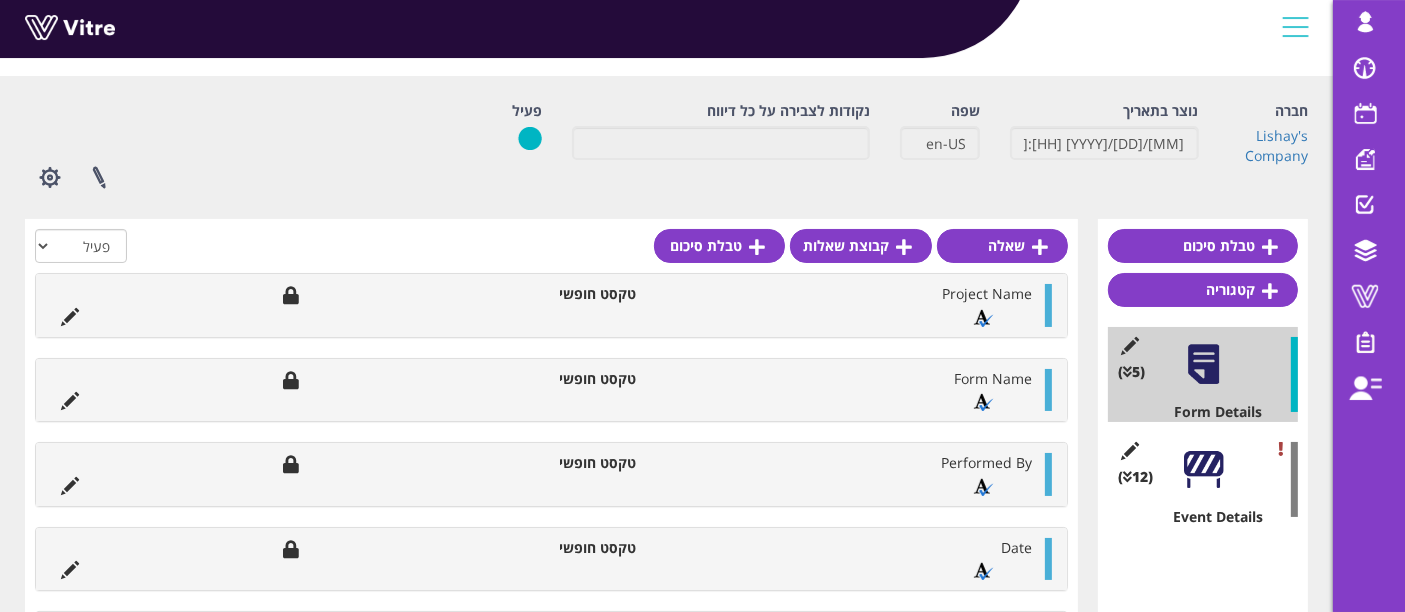 scroll, scrollTop: 0, scrollLeft: 0, axis: both 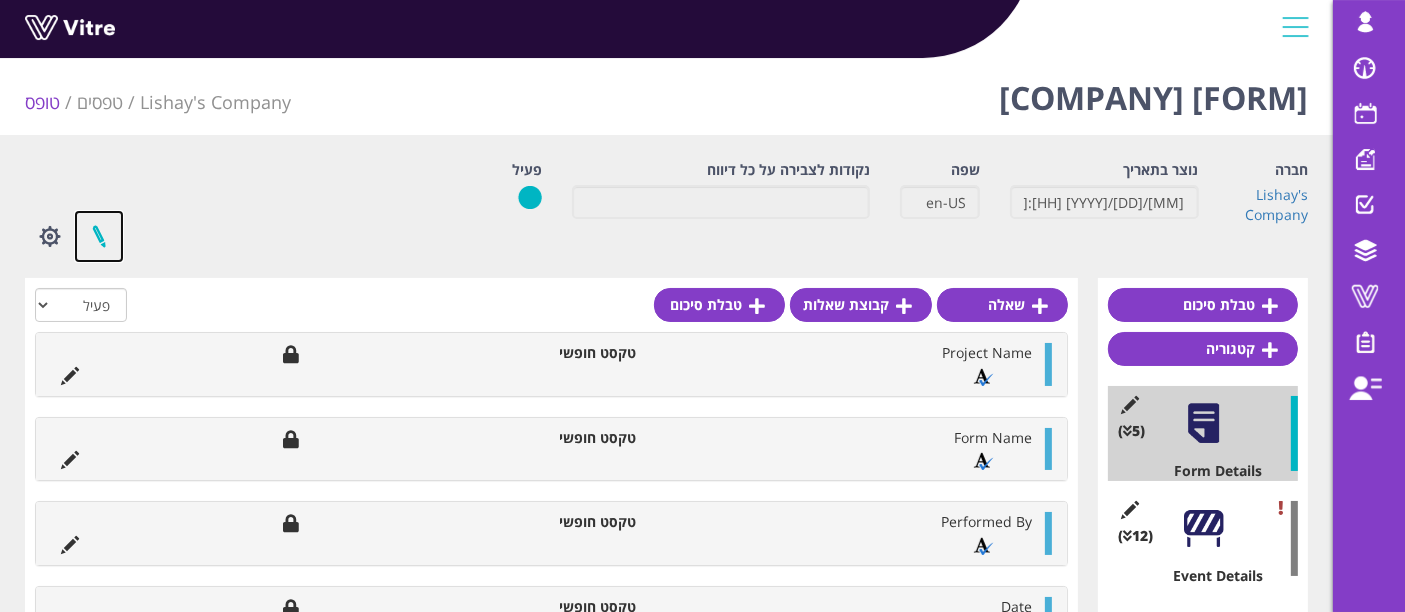 click at bounding box center (99, 236) 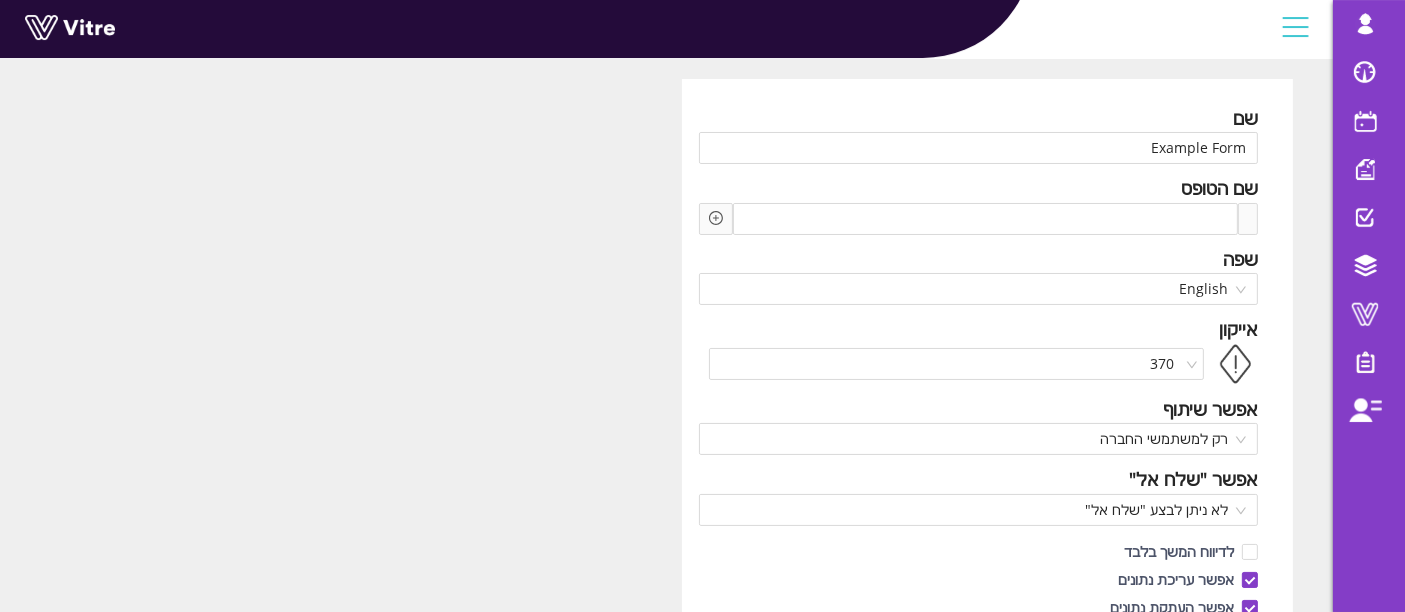 scroll, scrollTop: 0, scrollLeft: 0, axis: both 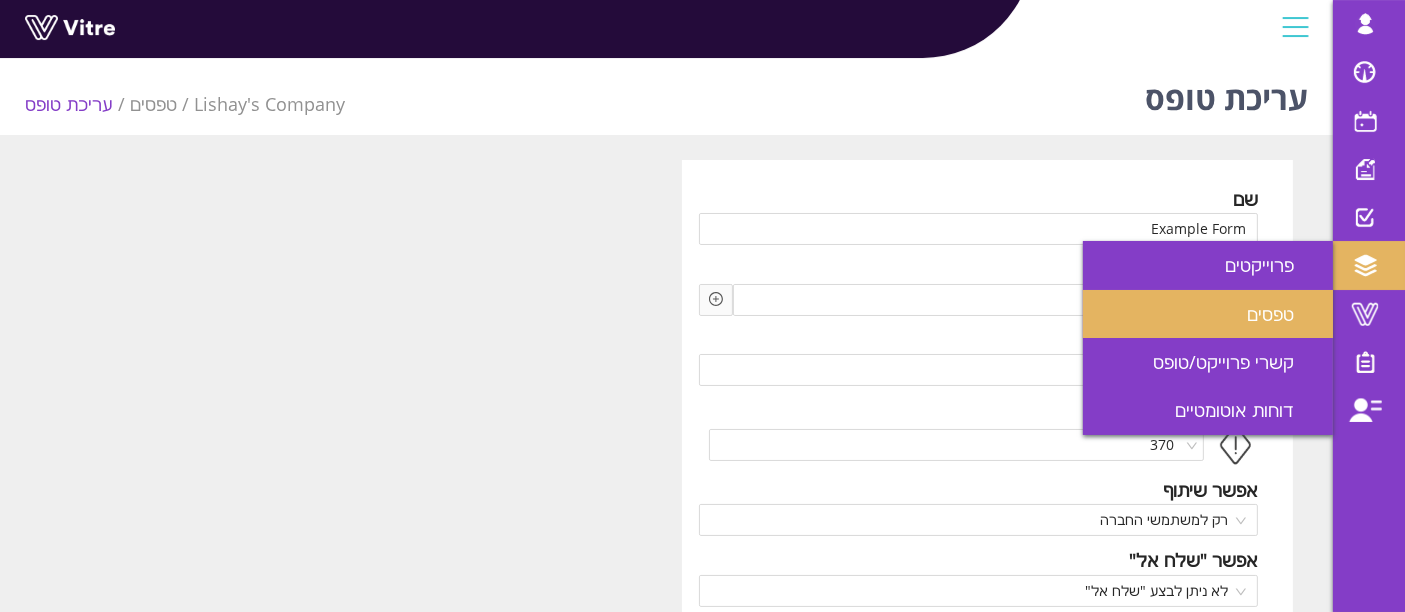 click on "טפסים" at bounding box center (1208, 314) 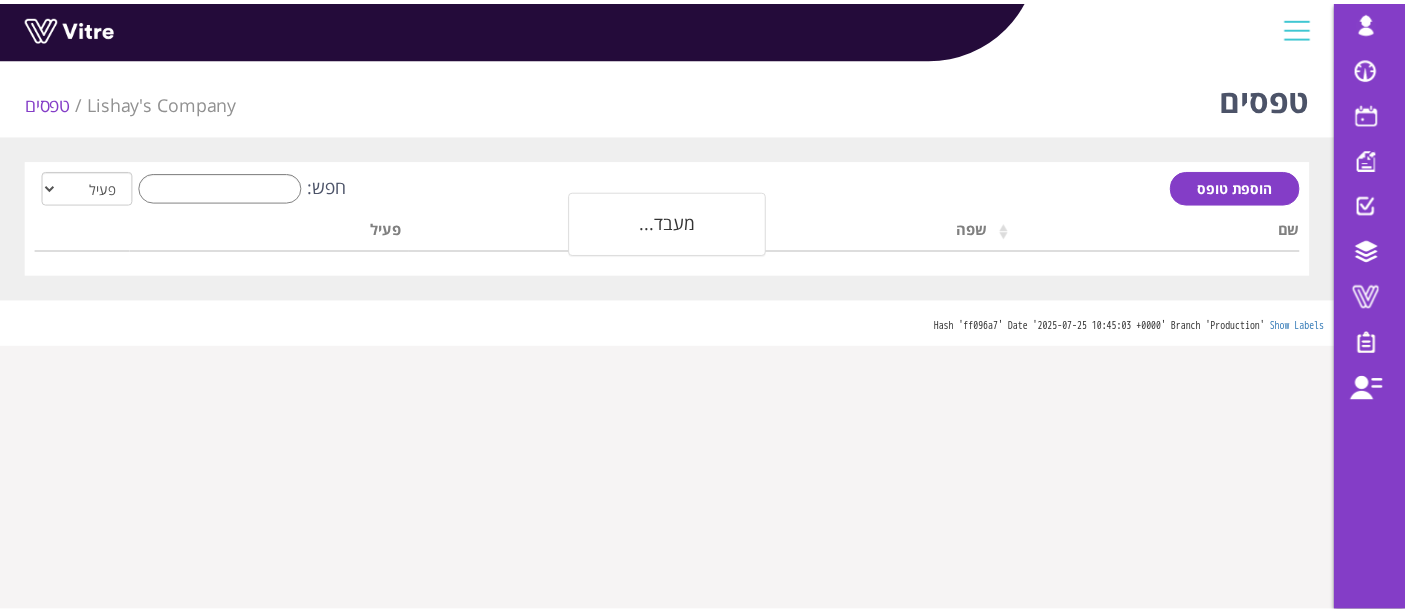 scroll, scrollTop: 0, scrollLeft: 0, axis: both 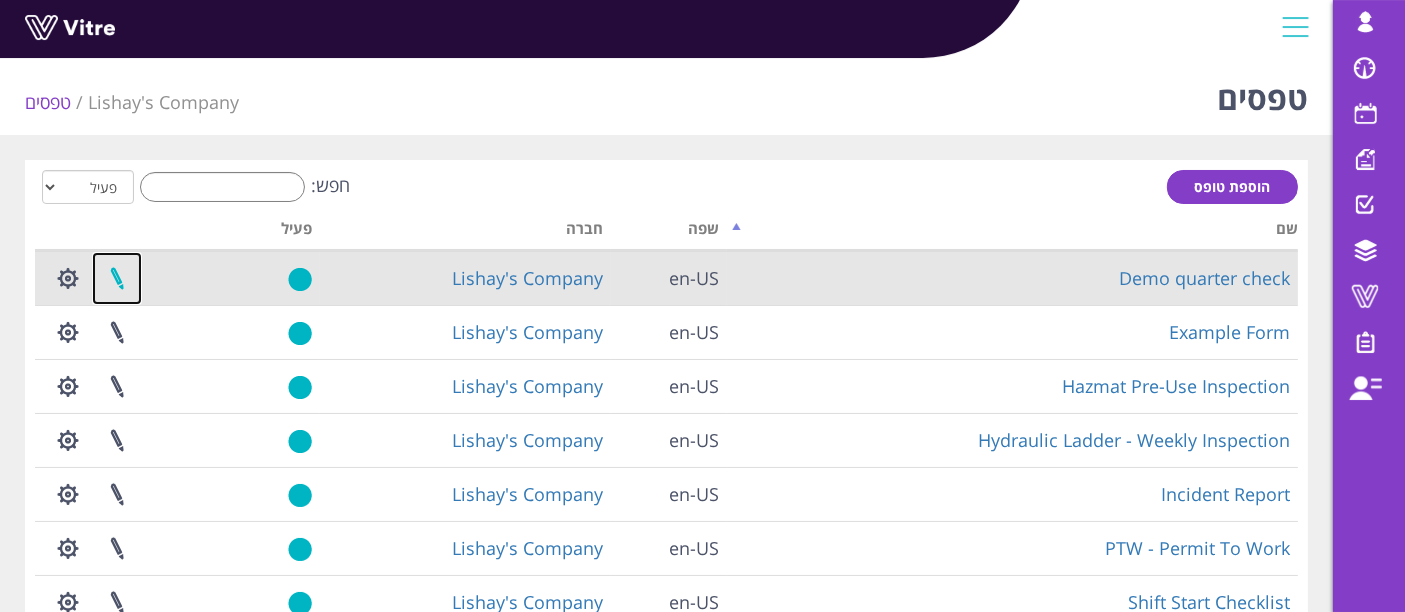 click at bounding box center (117, 278) 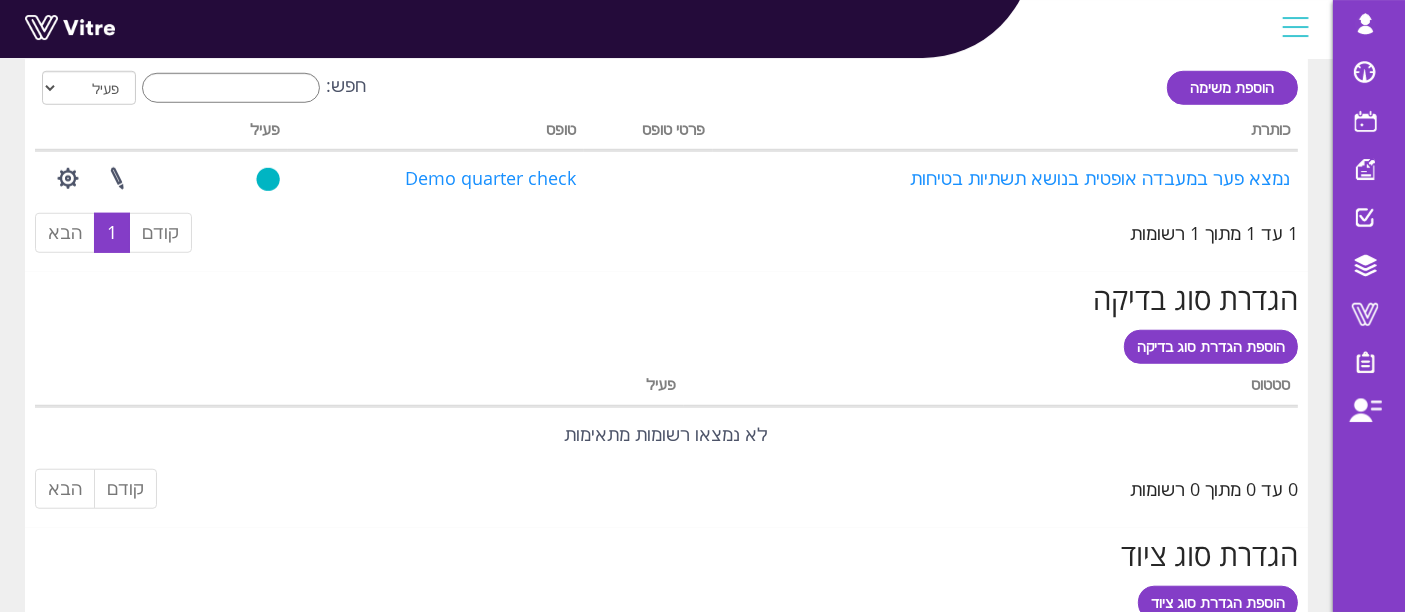 scroll, scrollTop: 1666, scrollLeft: 0, axis: vertical 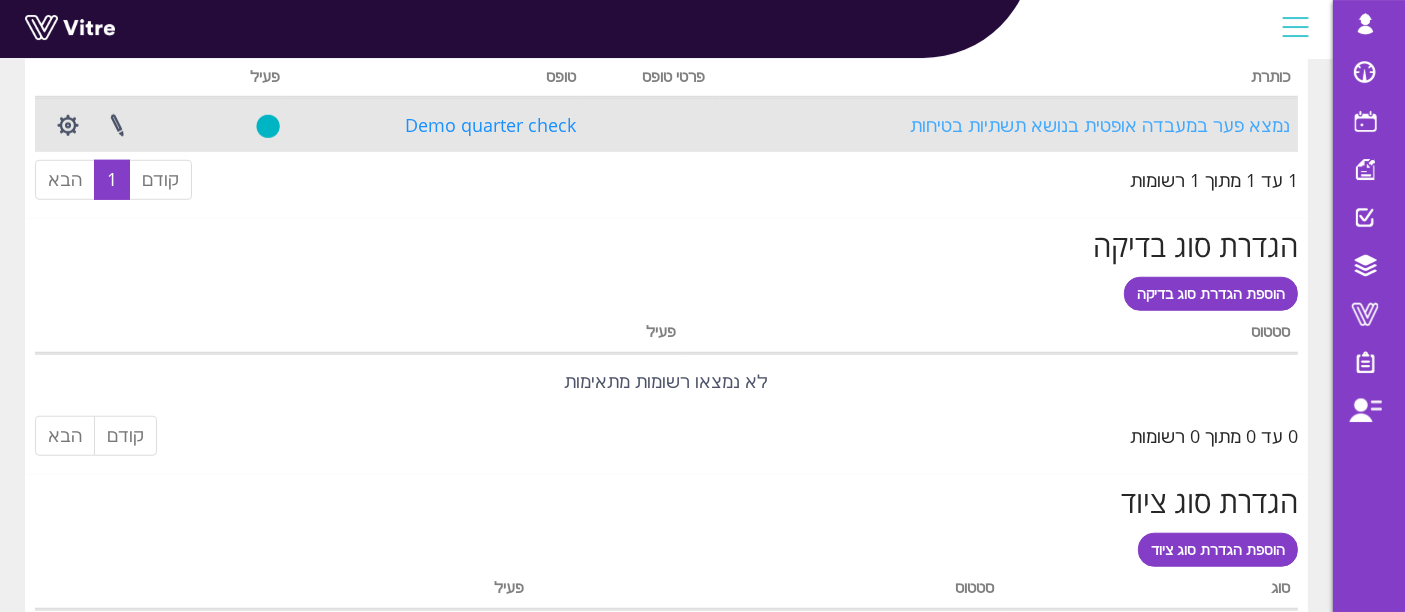 click on "נמצא פער במעבדה אופטית בנושא תשתיות בטיחות" at bounding box center [1100, 125] 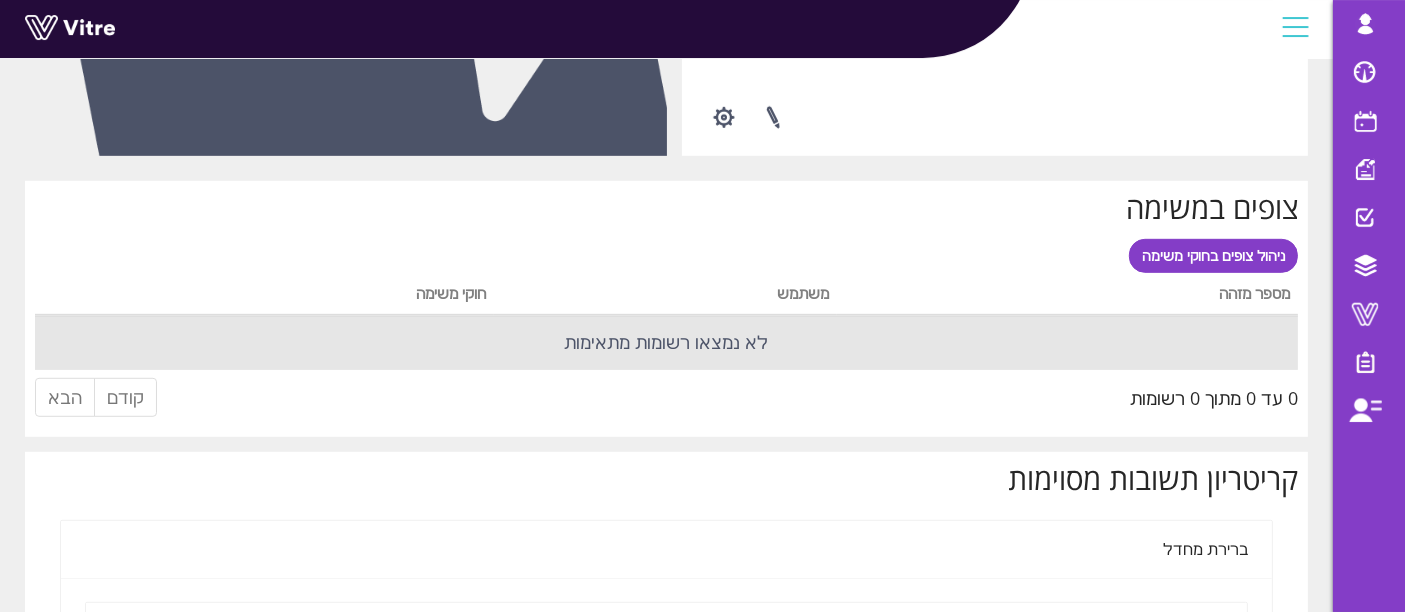 scroll, scrollTop: 991, scrollLeft: 0, axis: vertical 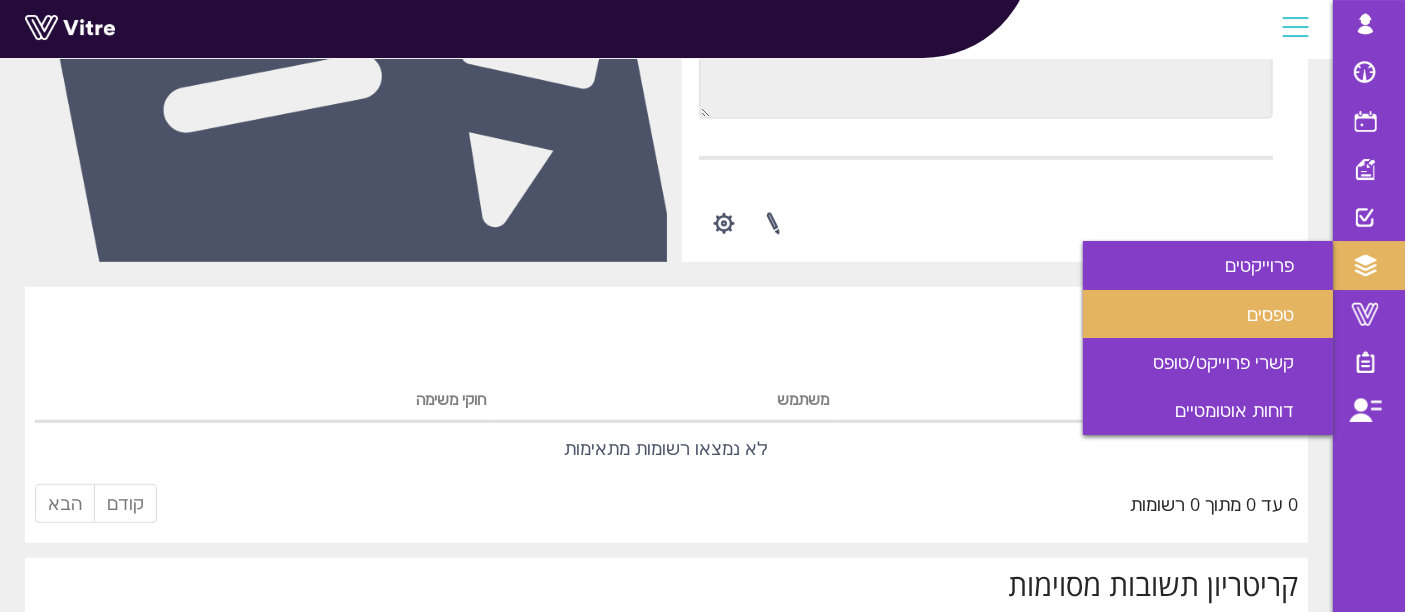 click on "טפסים" at bounding box center (1208, 314) 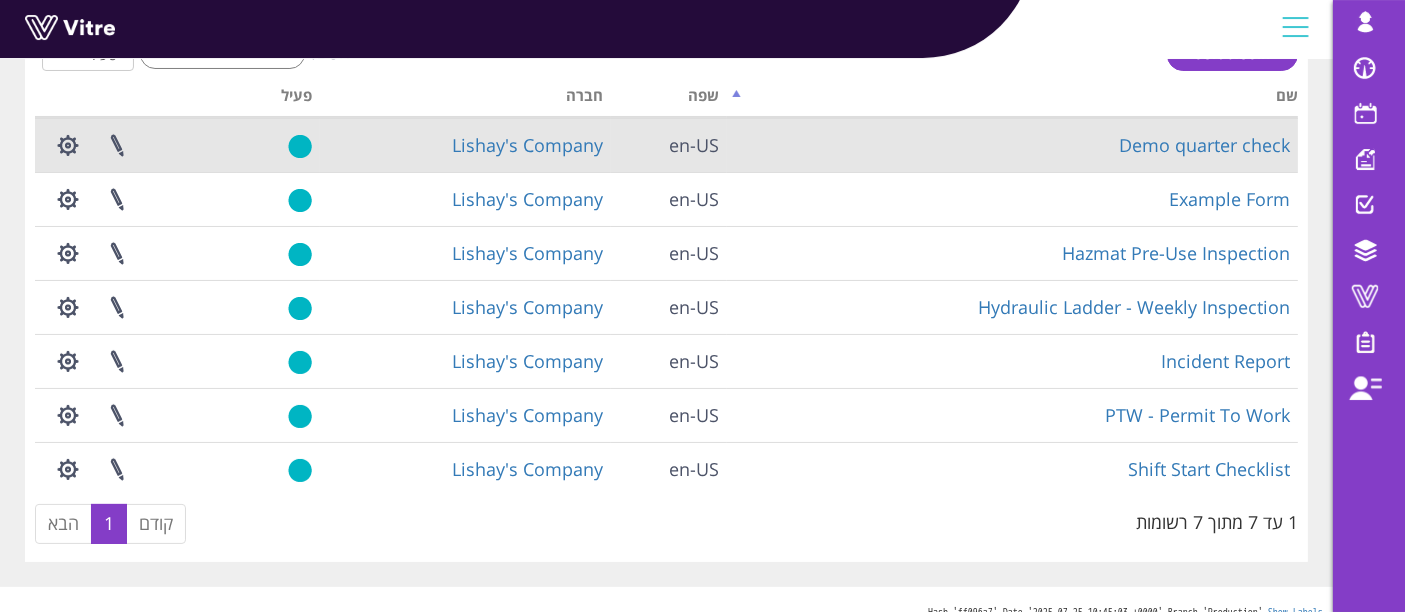scroll, scrollTop: 151, scrollLeft: 0, axis: vertical 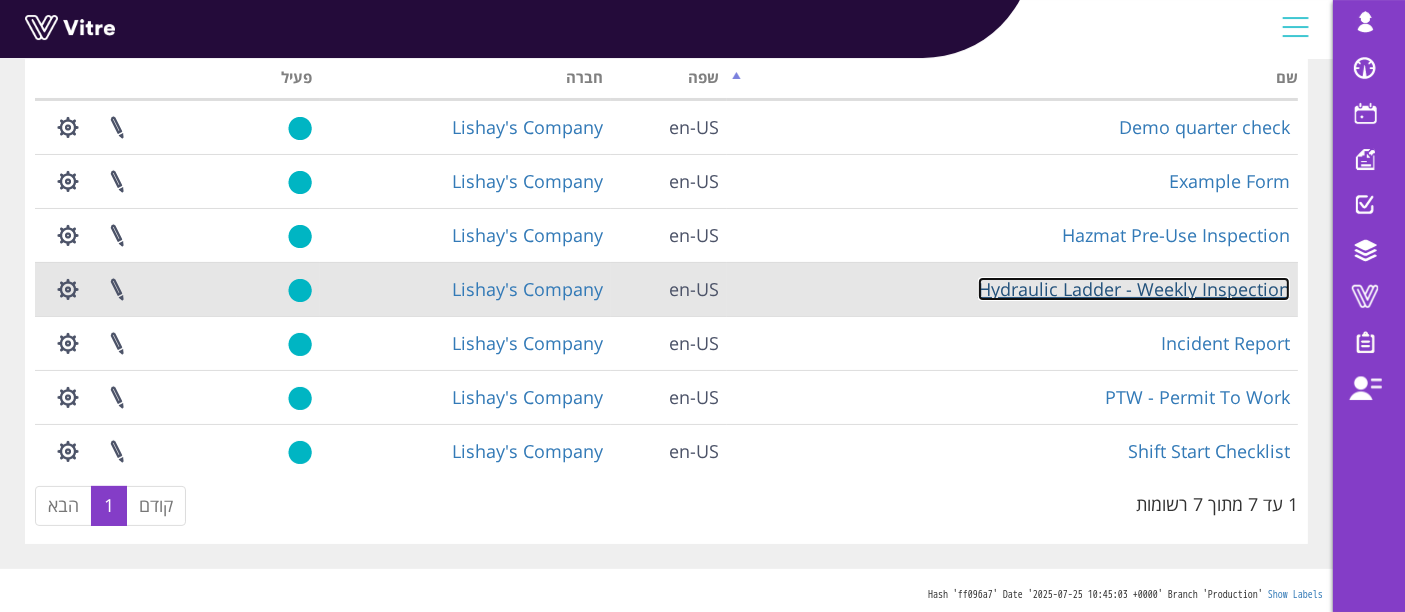 click on "Hydraulic Ladder - Weekly Inspection" at bounding box center [1134, 289] 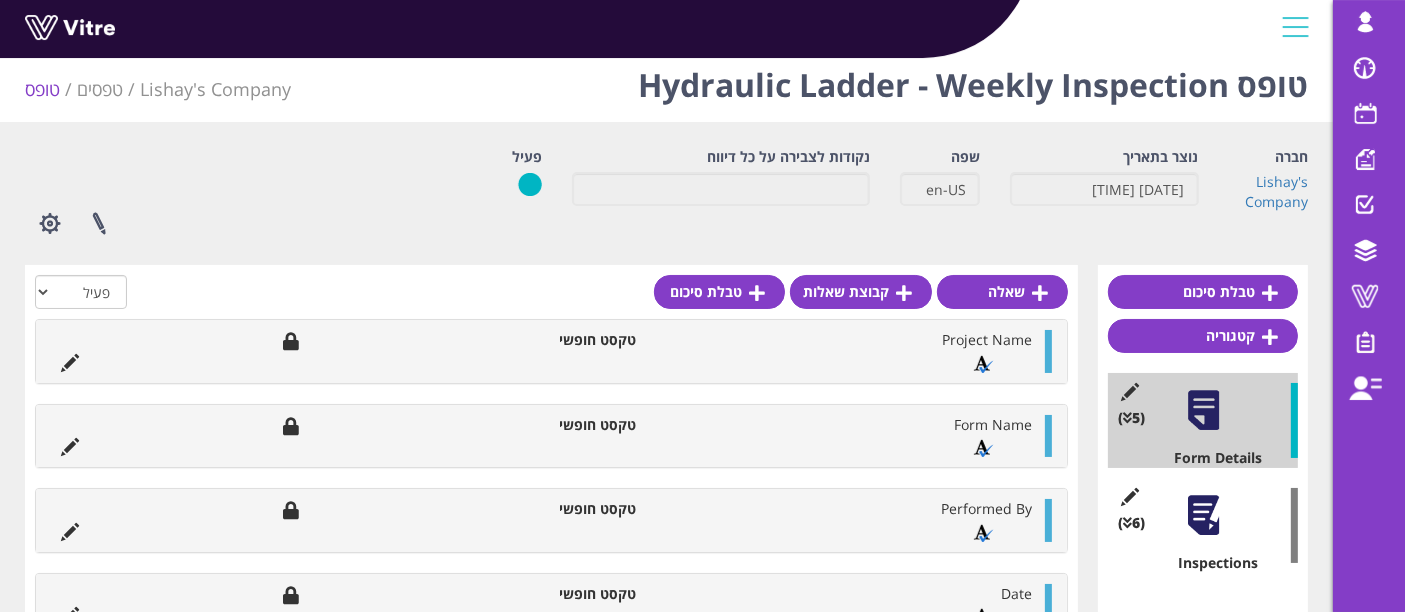 scroll, scrollTop: 0, scrollLeft: 0, axis: both 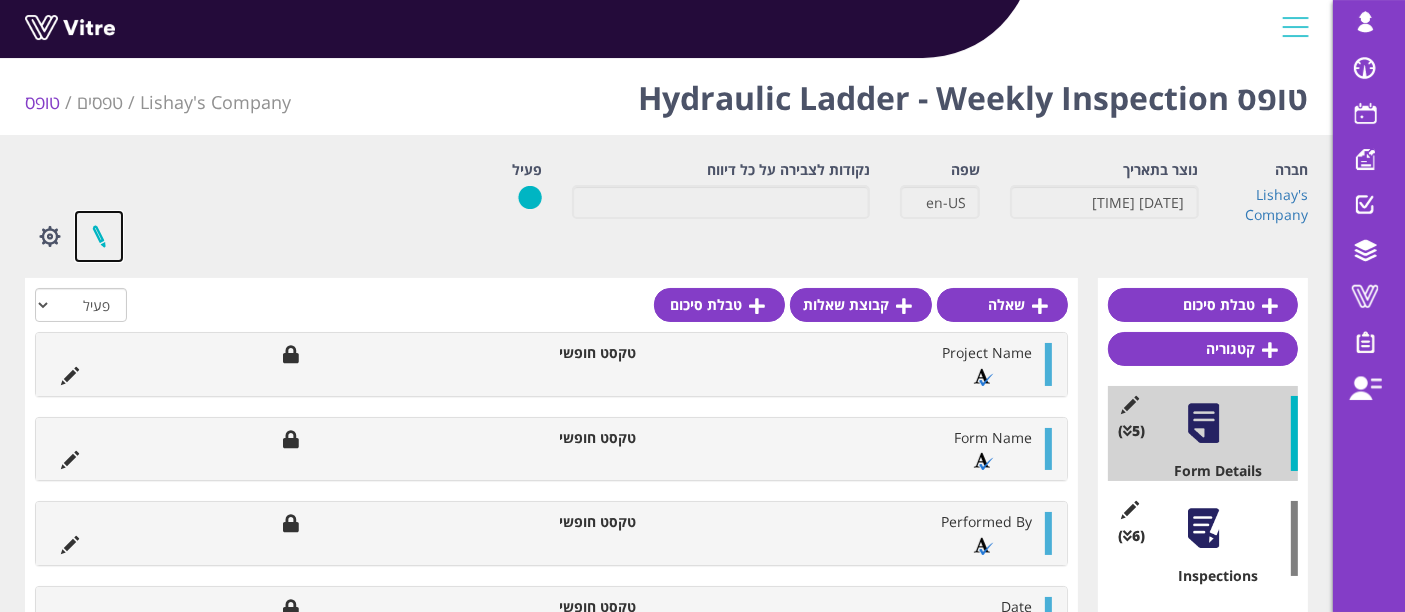 click at bounding box center (99, 236) 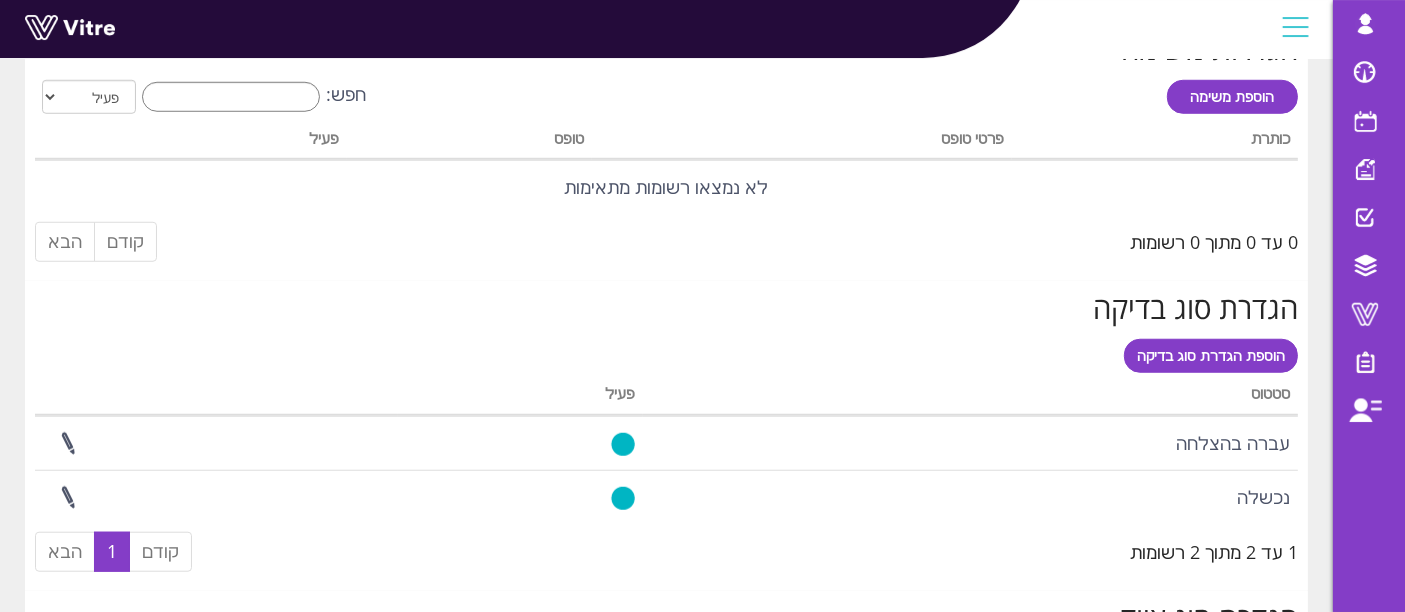 scroll, scrollTop: 1573, scrollLeft: 0, axis: vertical 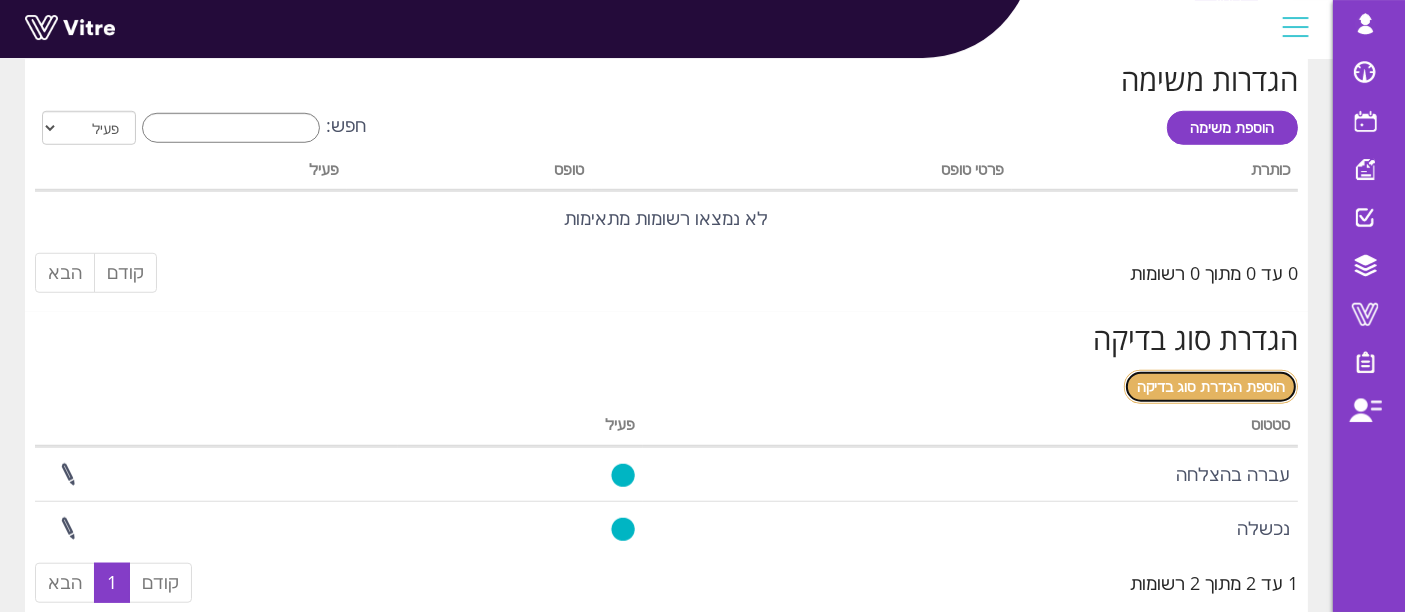 click on "הוספת הגדרת סוג בדיקה" at bounding box center [1211, 386] 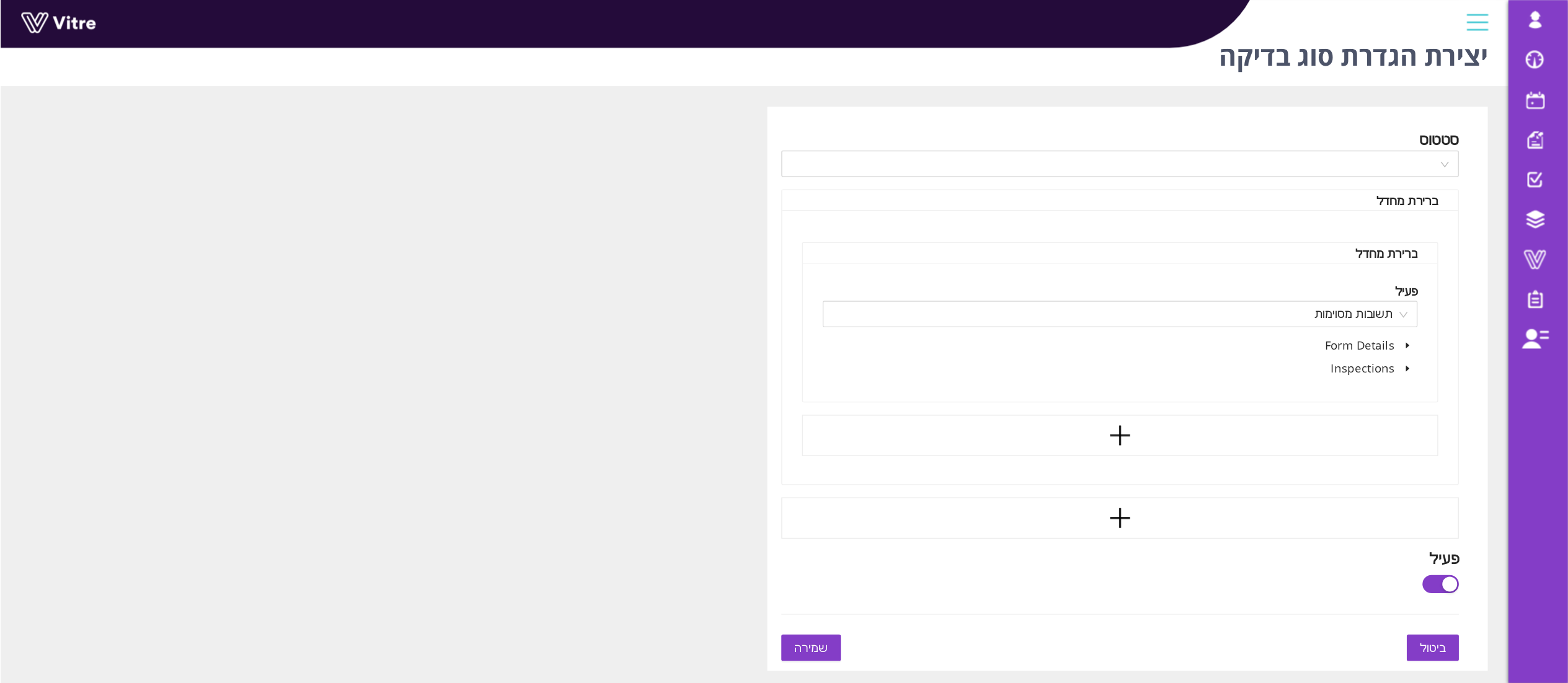 scroll, scrollTop: 0, scrollLeft: 0, axis: both 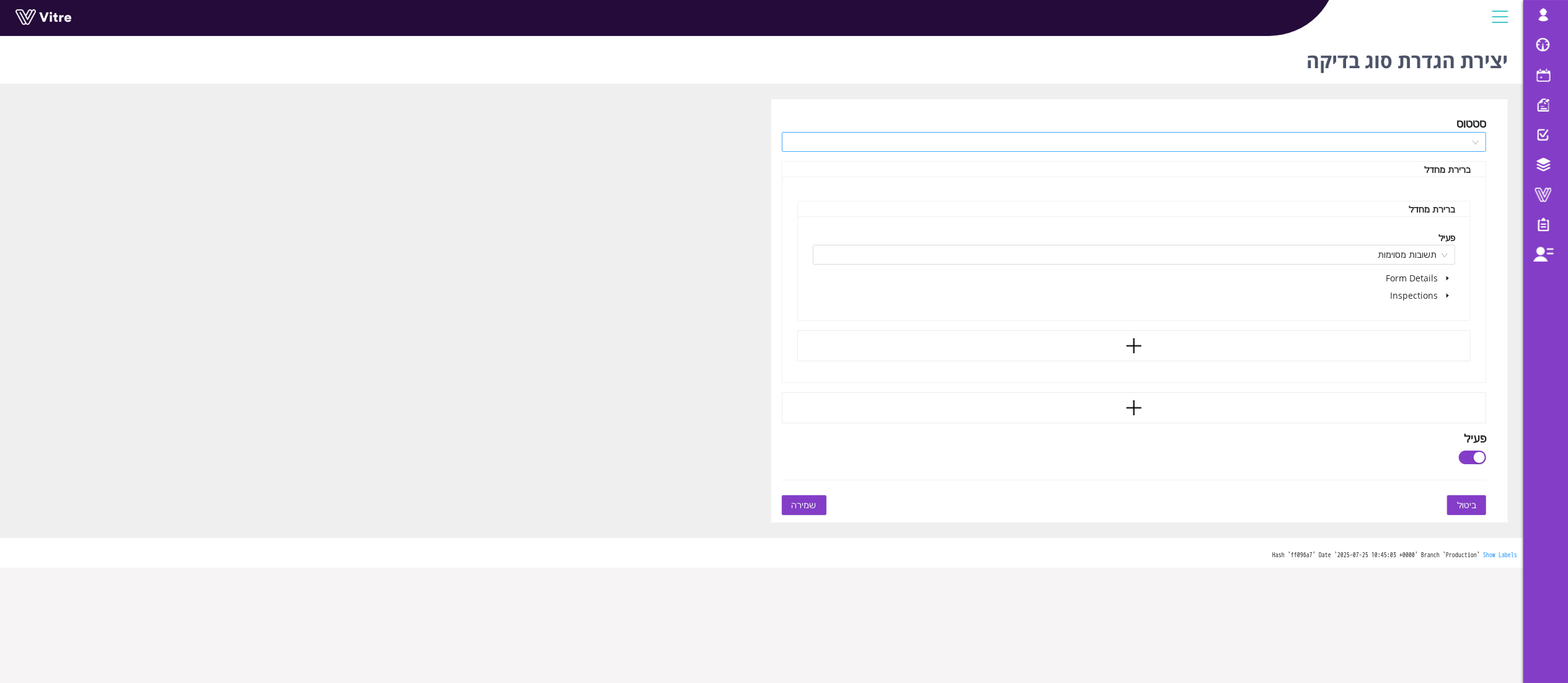 click at bounding box center [1130, 142] 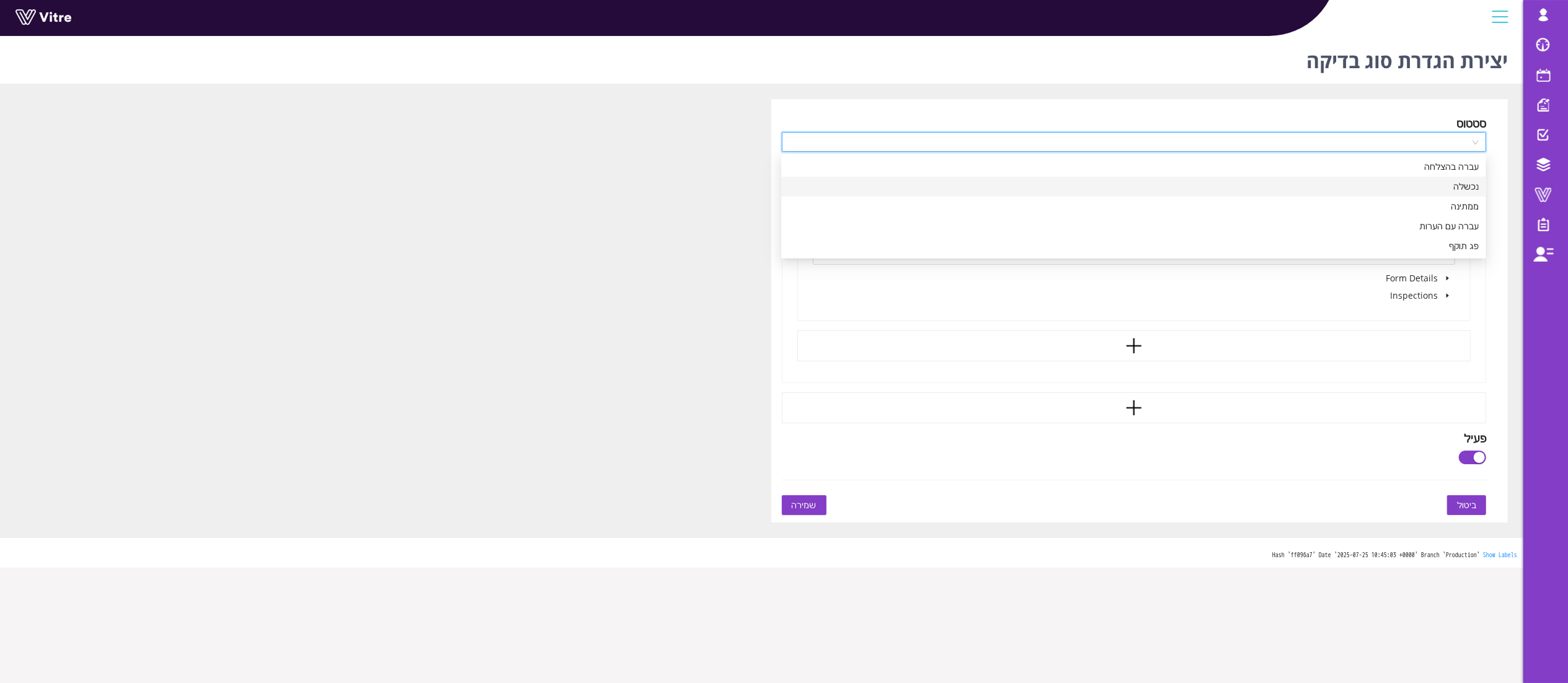 click at bounding box center (1130, 142) 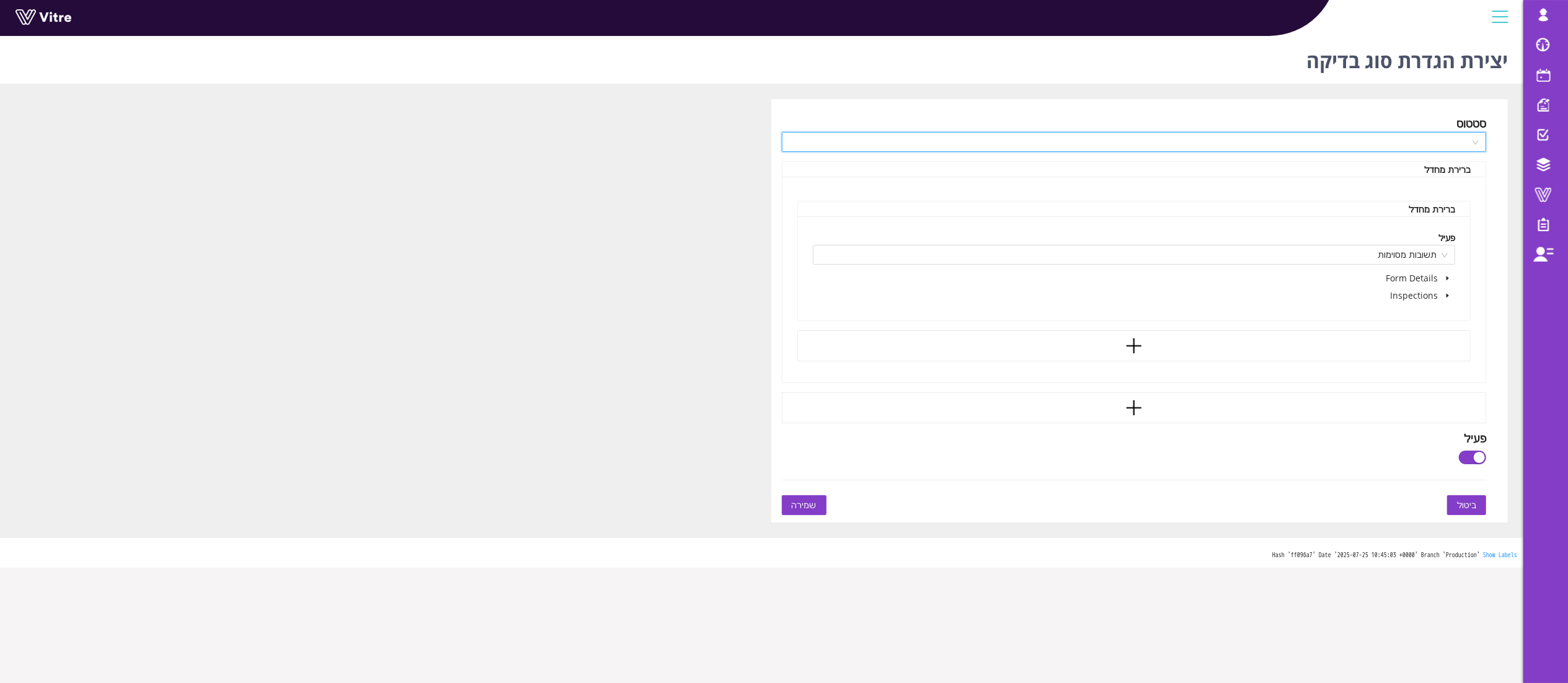 click at bounding box center [1130, 142] 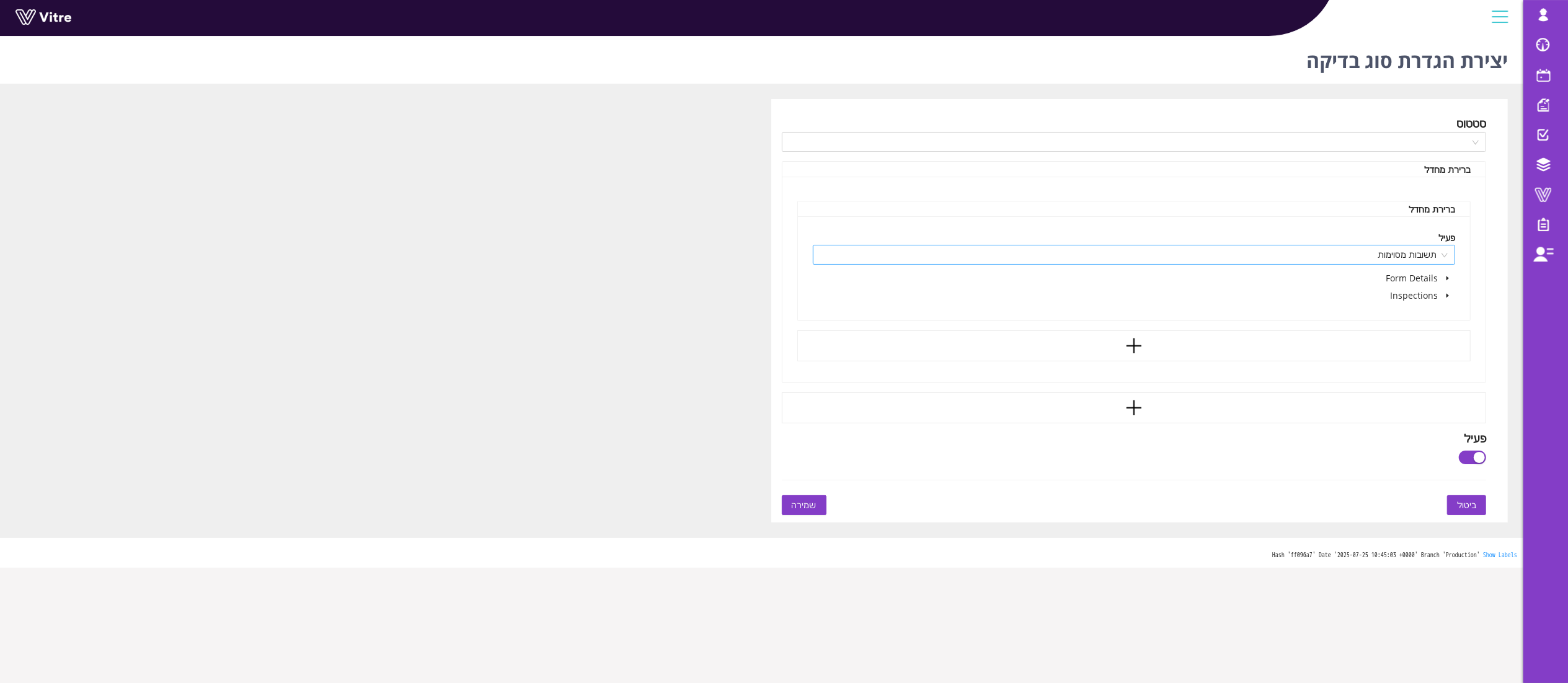 click on "תשובות מסוימות" at bounding box center (1134, 255) 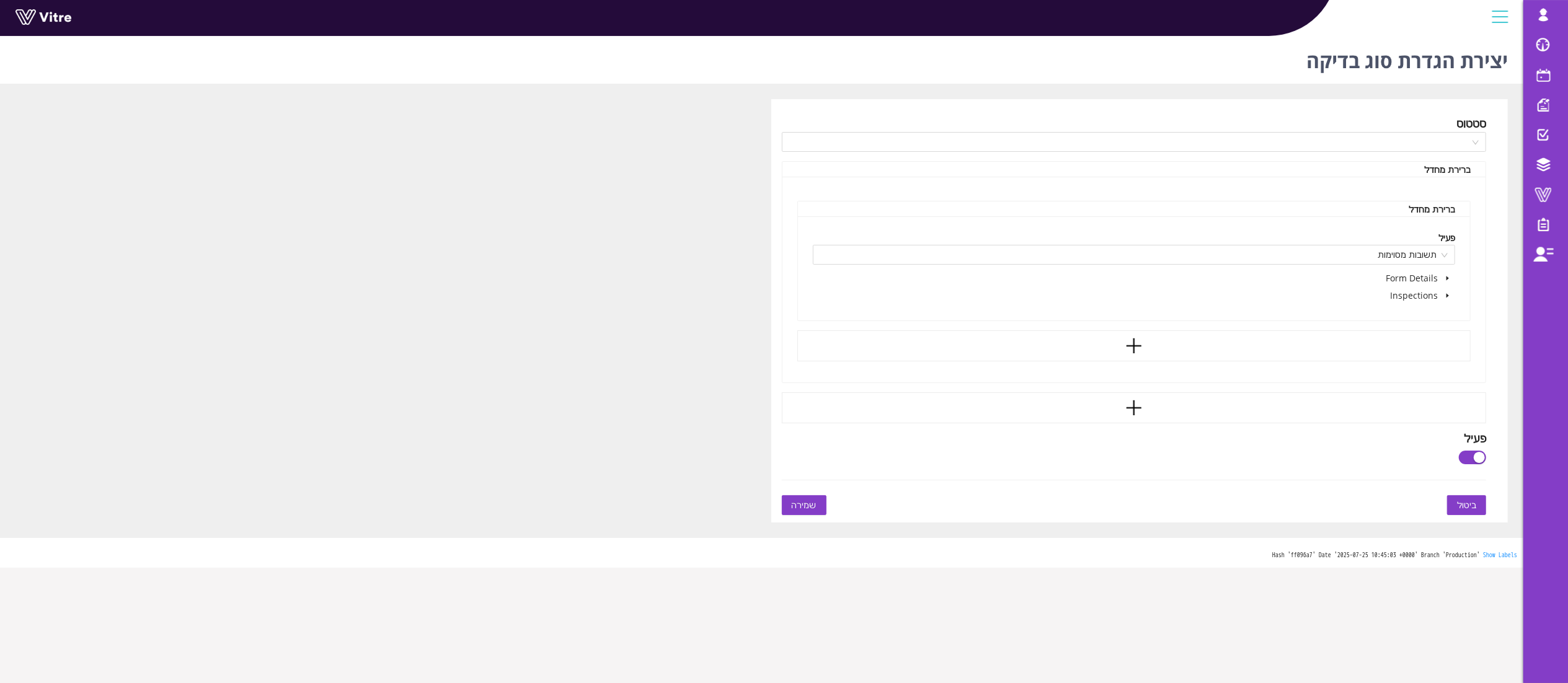 click 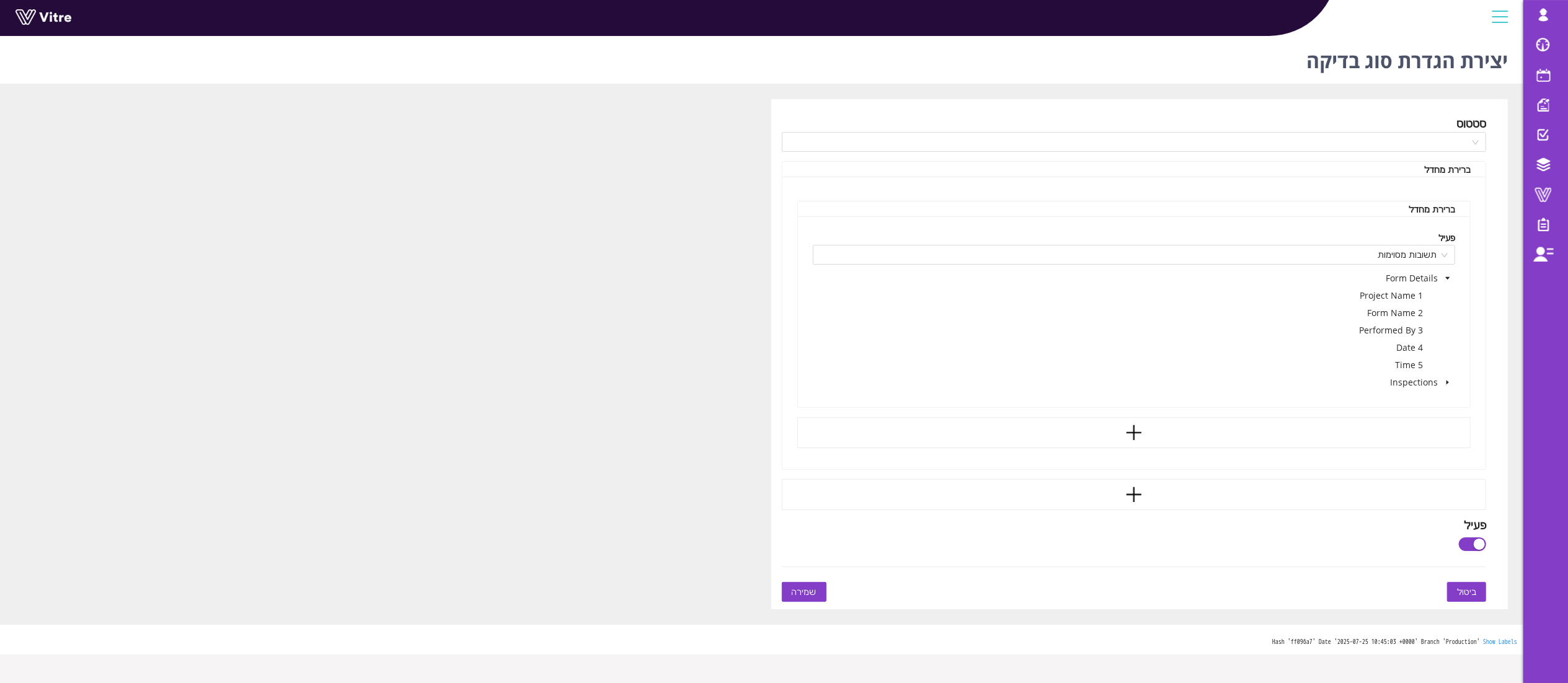 click 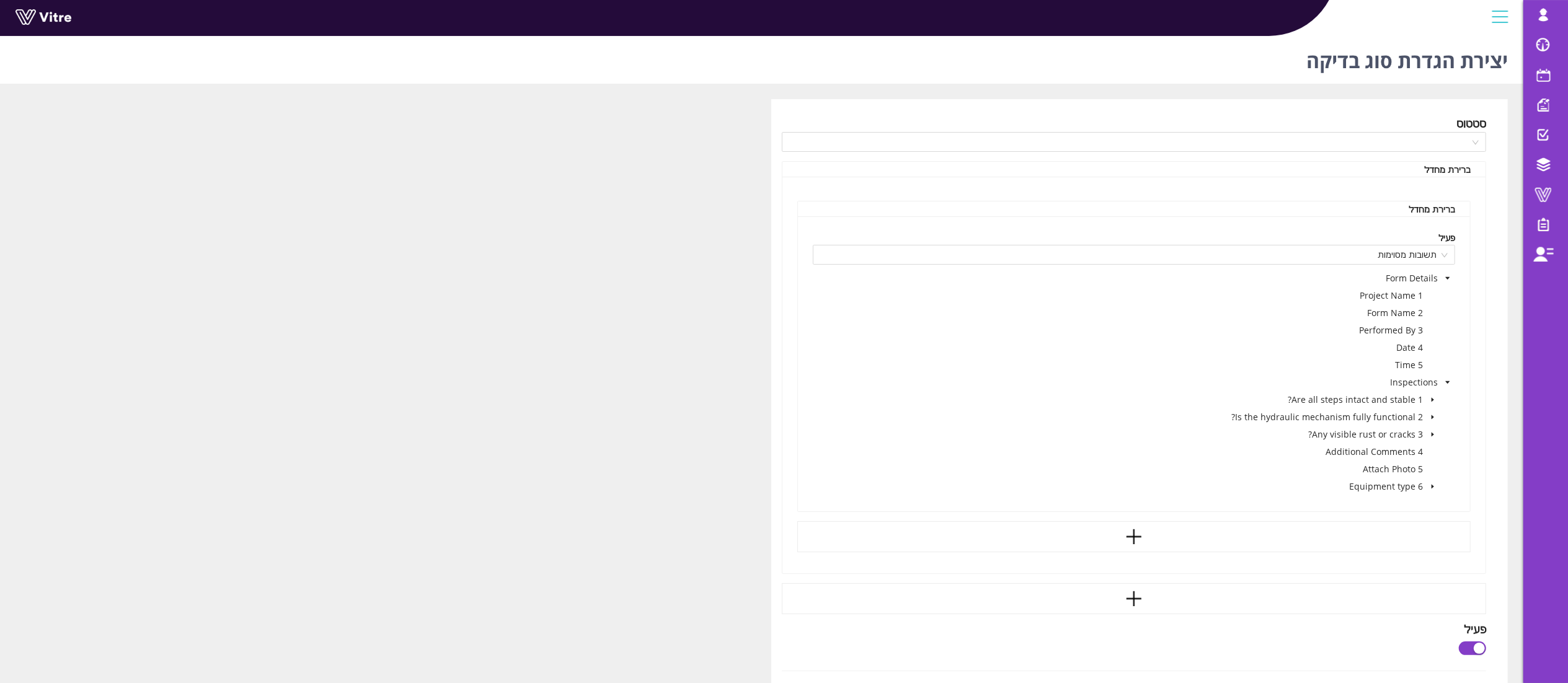 click at bounding box center [1433, 400] 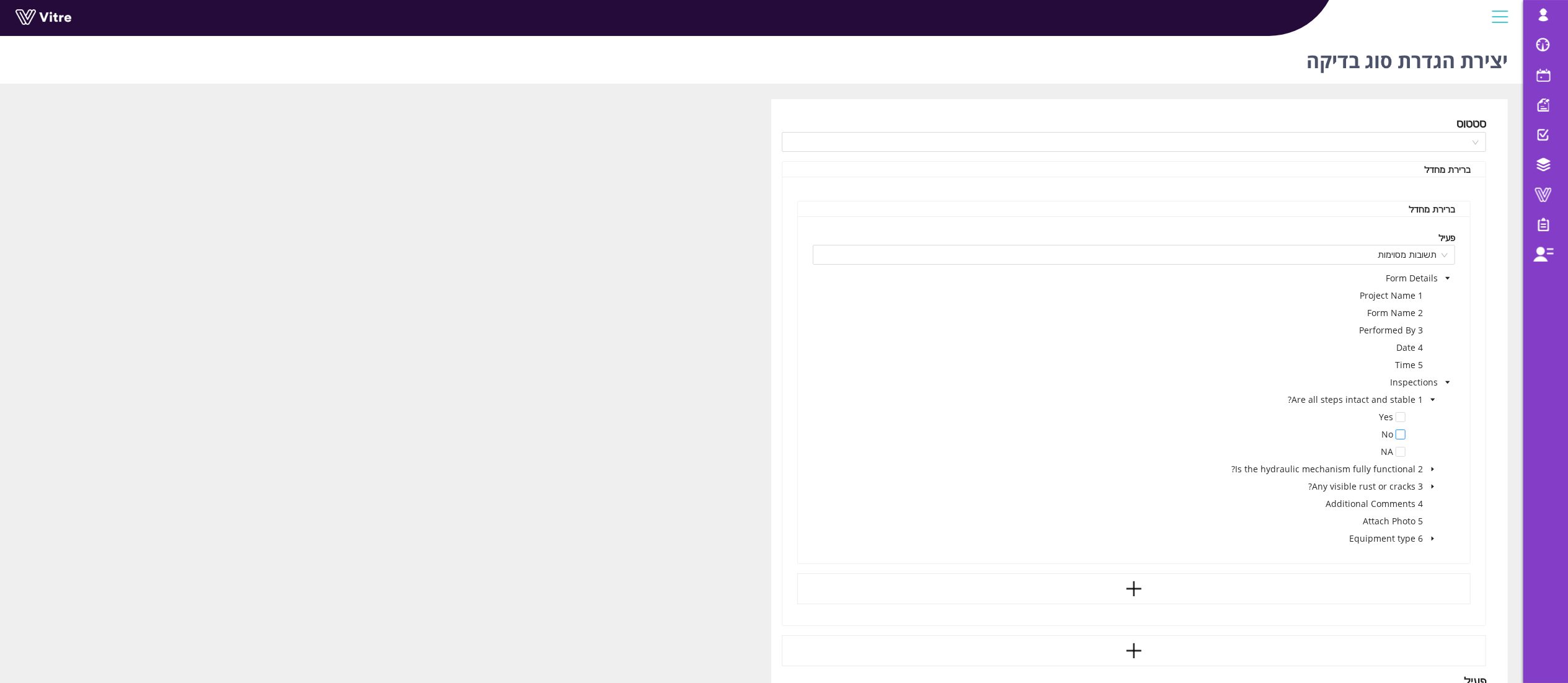 click at bounding box center [1401, 434] 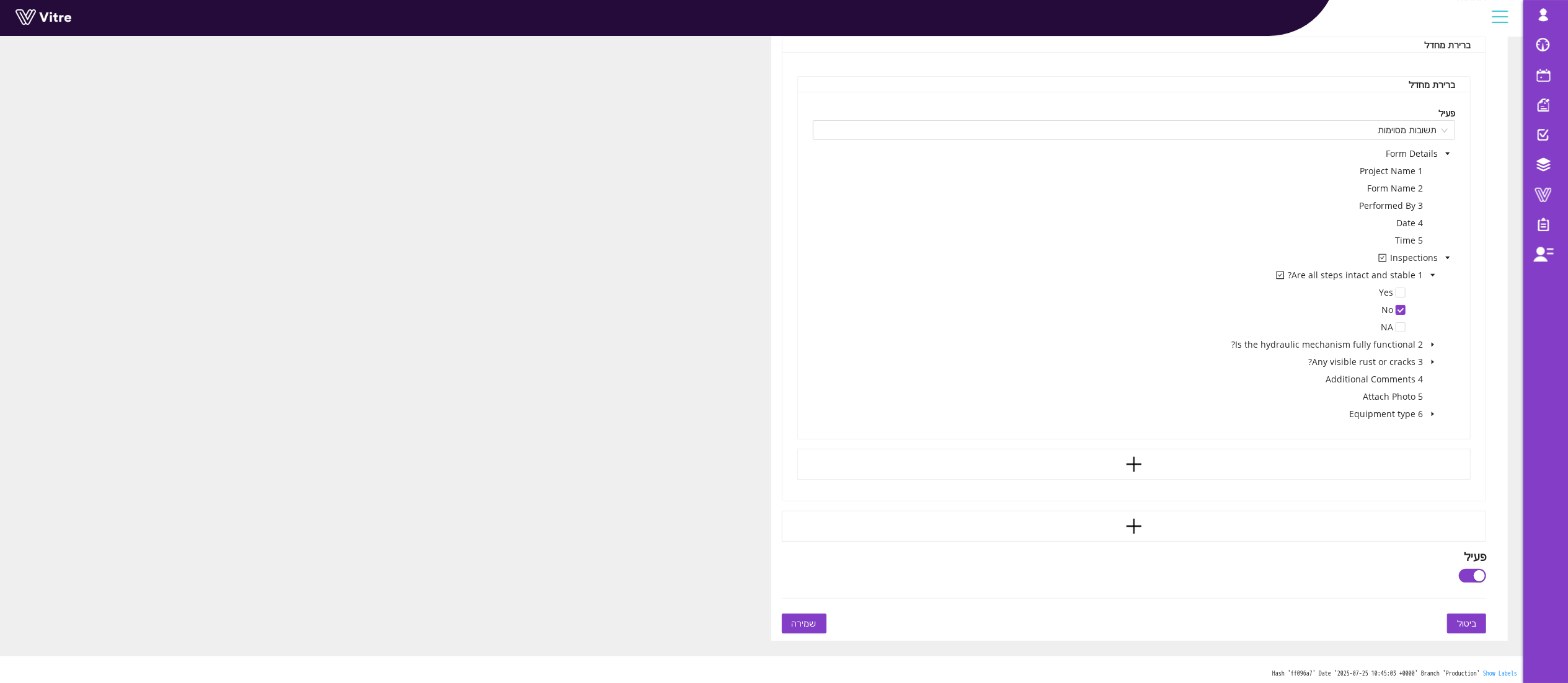 scroll, scrollTop: 128, scrollLeft: 0, axis: vertical 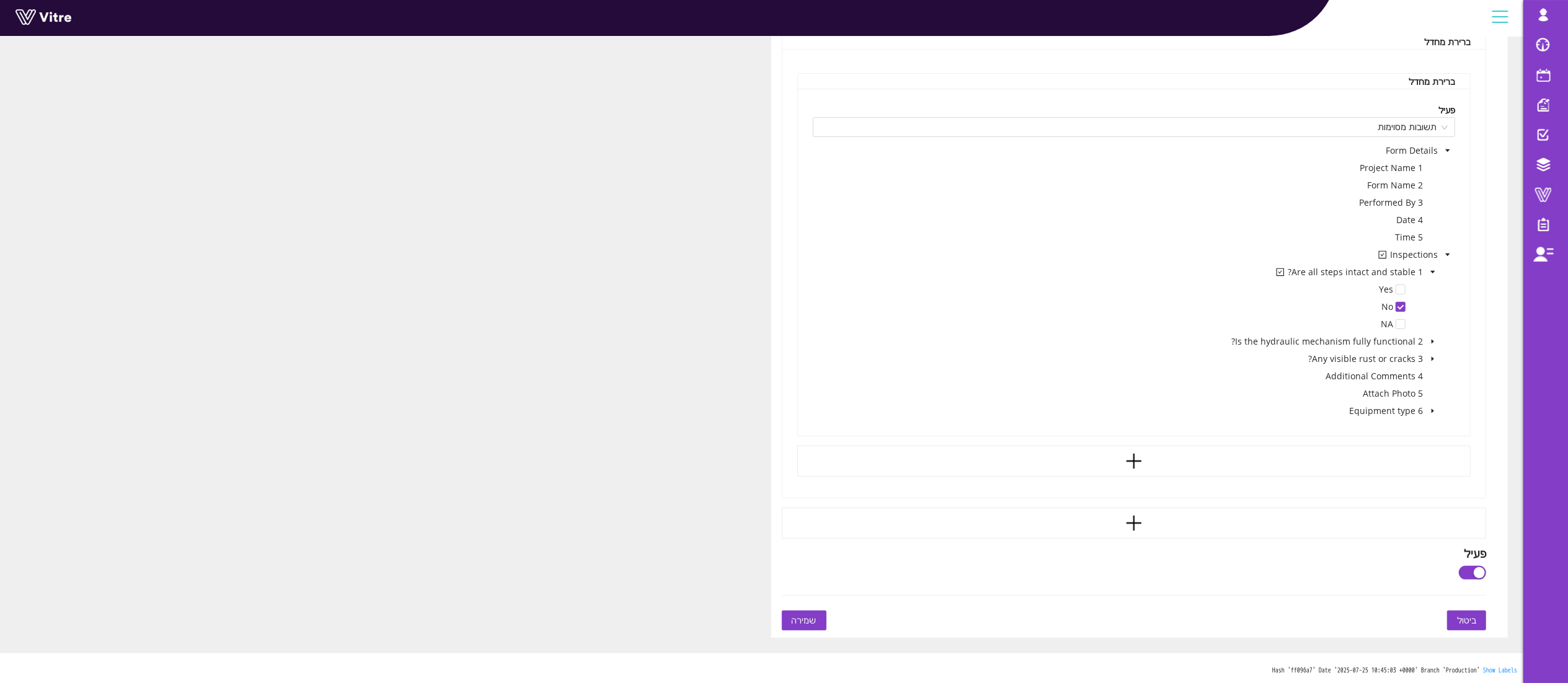 click on "ביטול שמירה" at bounding box center [1134, 620] 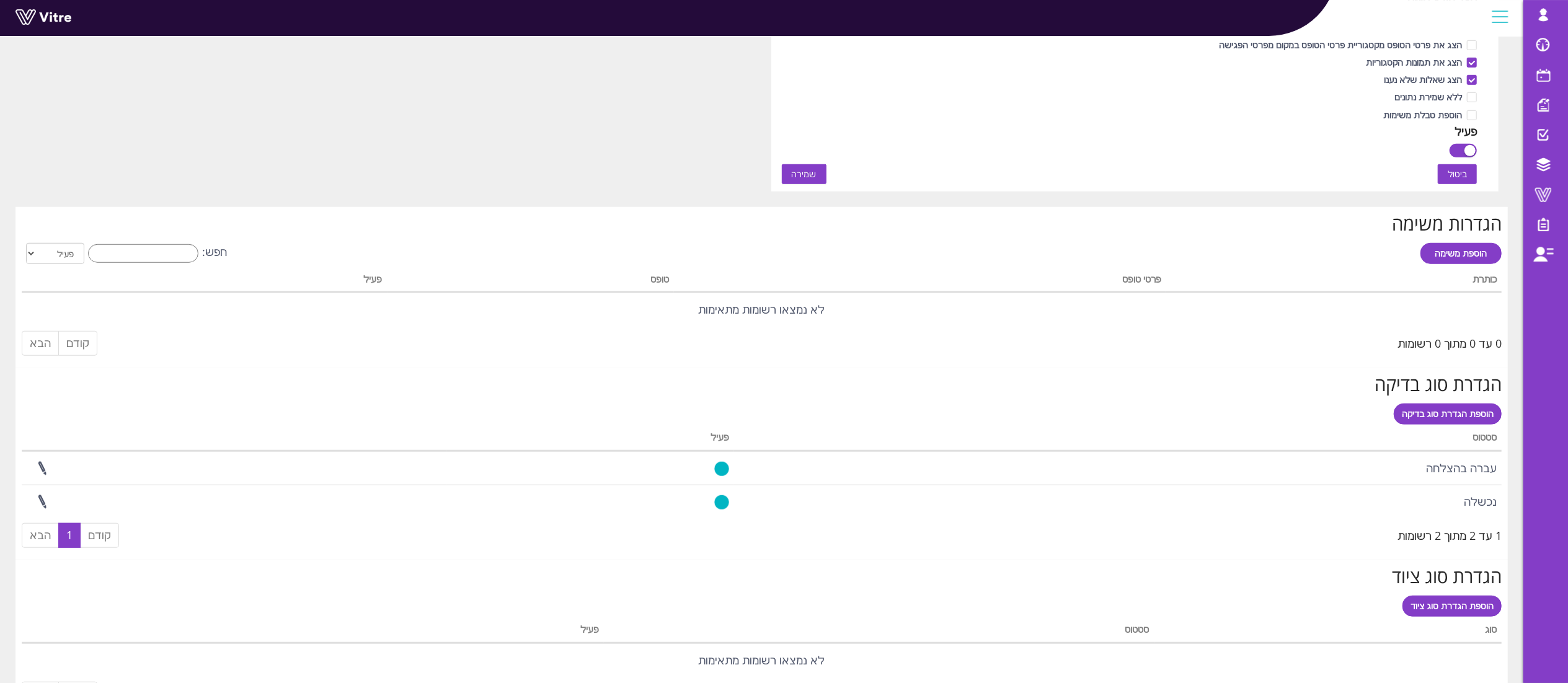 scroll, scrollTop: 762, scrollLeft: 0, axis: vertical 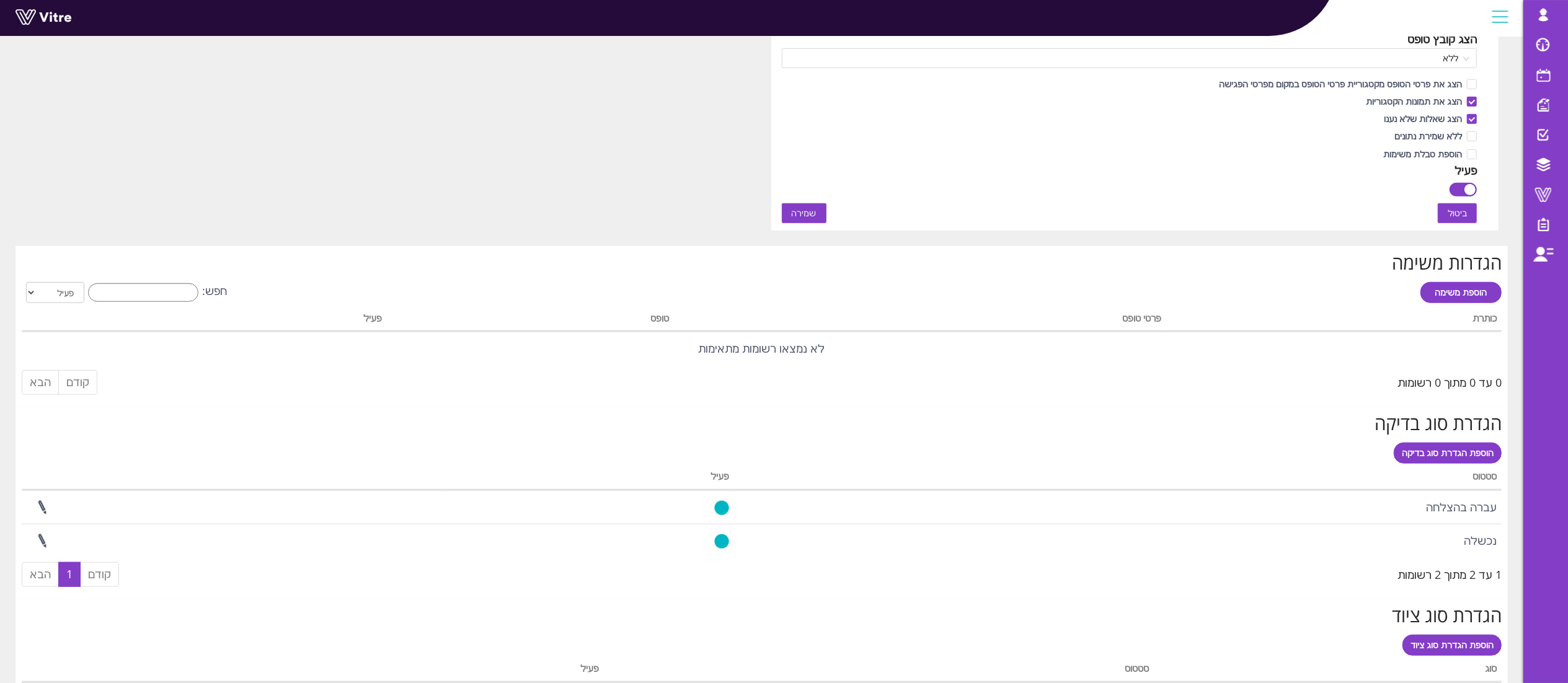 click on "שם Hydraulic Ladder - Weekly Inspection שם הטופס שפה English אייקון 140 אפשר שיתוף רק למשתמשי החברה אפשר "שלח אל" לא ניתן לבצע "שלח אל" לדיווח המשך בלבד אפשר עריכת נתונים אפשר העתקת נתונים אפשר יצירה של טופס נוסף מאותו הסוג הצג סיכום מנהלים הוספת צופה למשימה - צירוף קובץ הPDF להודעה חישוב ציון ציון סוכם מציון מקסימאלי ל-0 נקודות לצבירה על כל דיווח משך 1 כותרת ה-PDF גודל תמונה בדו"ח ה-PDF גדול הצג ציון לטופס טקסטואלי הצג תמונת טופס ללא הצג קובץ טופס ללא הצג את פרטי הטופס מקטגוריית פרטי הטופס במקום מפרטי הפגישה הצג את תמונות הקטגוריות הצג שאלות שלא נענו ללא שמירת נתונים הוספת טבלת משימות פעיל" at bounding box center (761, -216) 